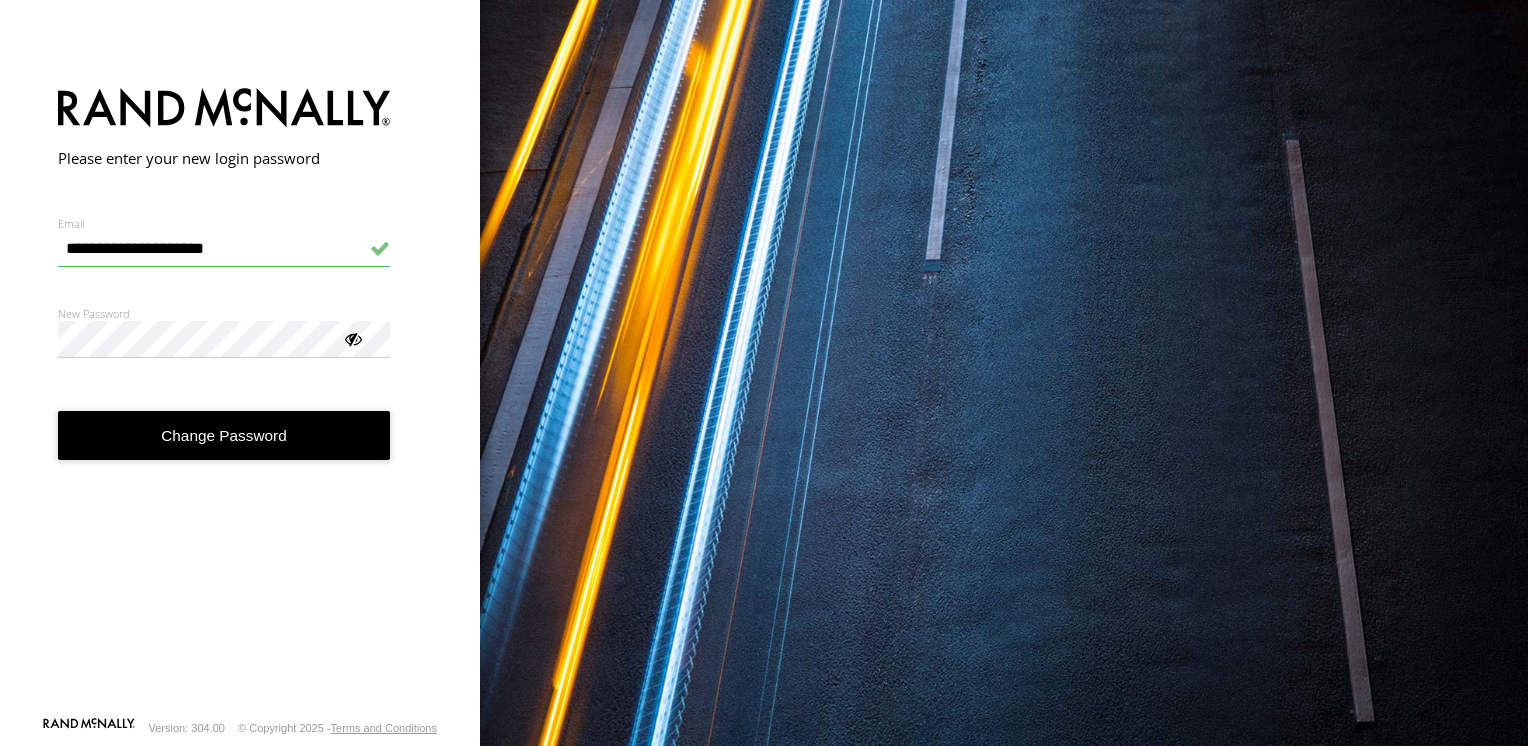 scroll, scrollTop: 0, scrollLeft: 0, axis: both 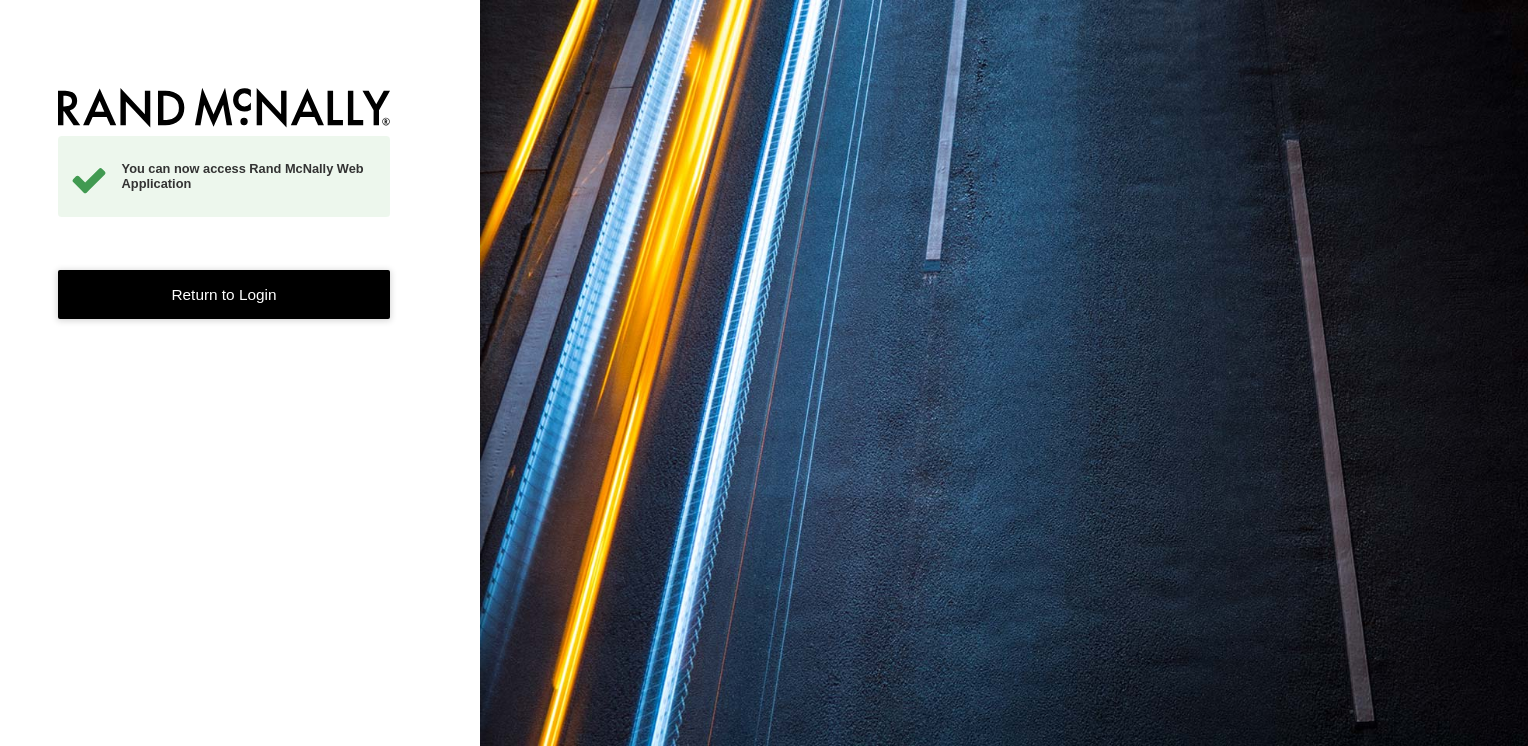 click on "Return to Login" at bounding box center [224, 294] 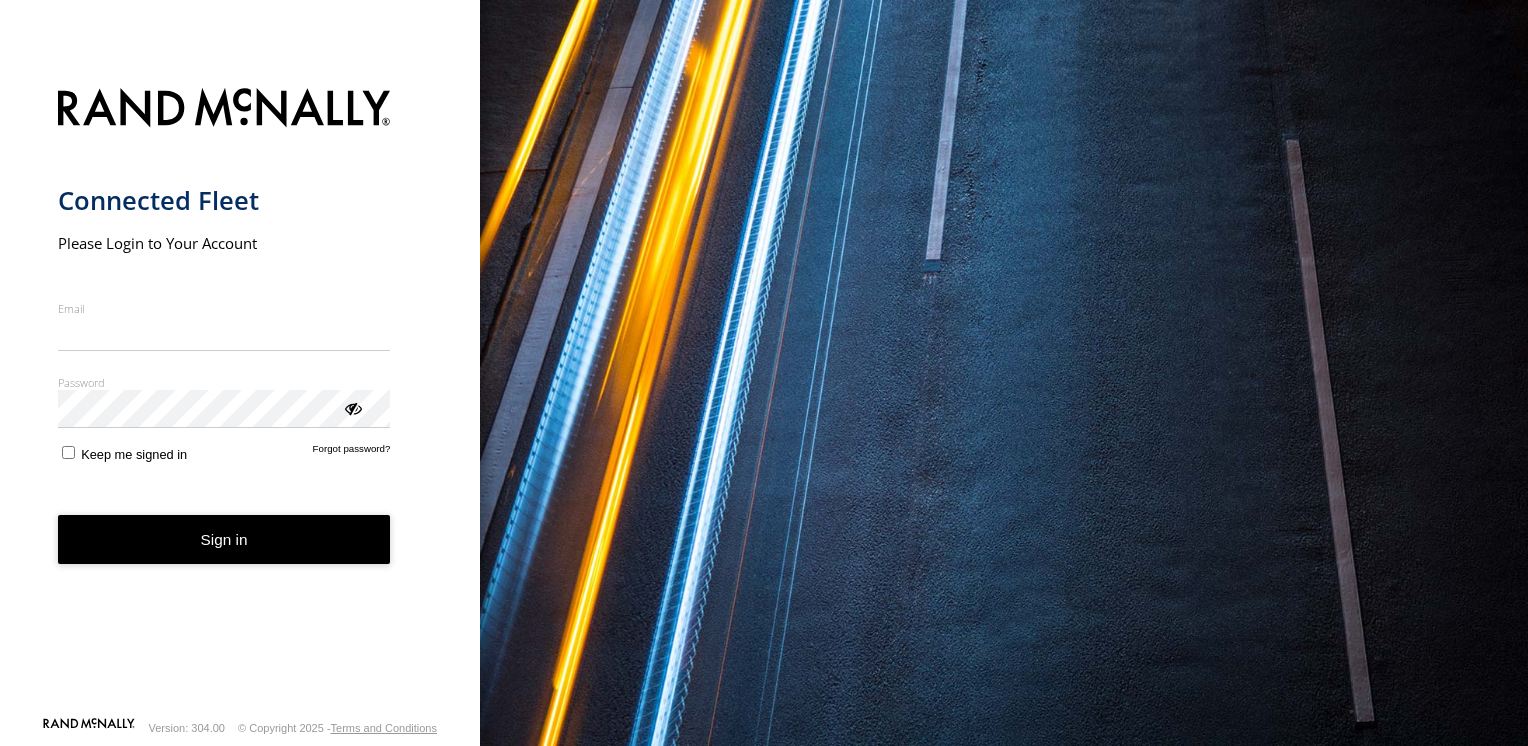 scroll, scrollTop: 0, scrollLeft: 0, axis: both 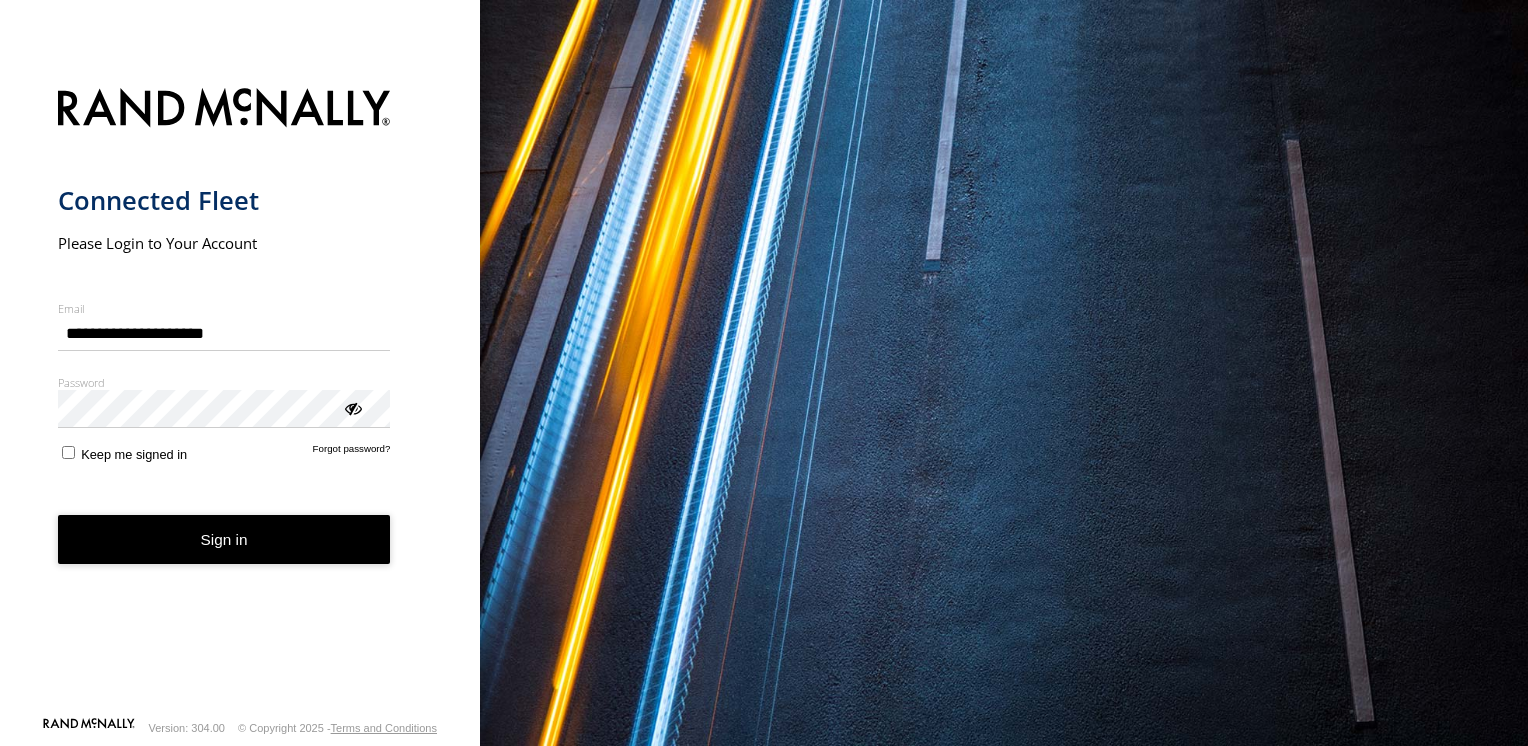 click on "Sign in" at bounding box center [224, 539] 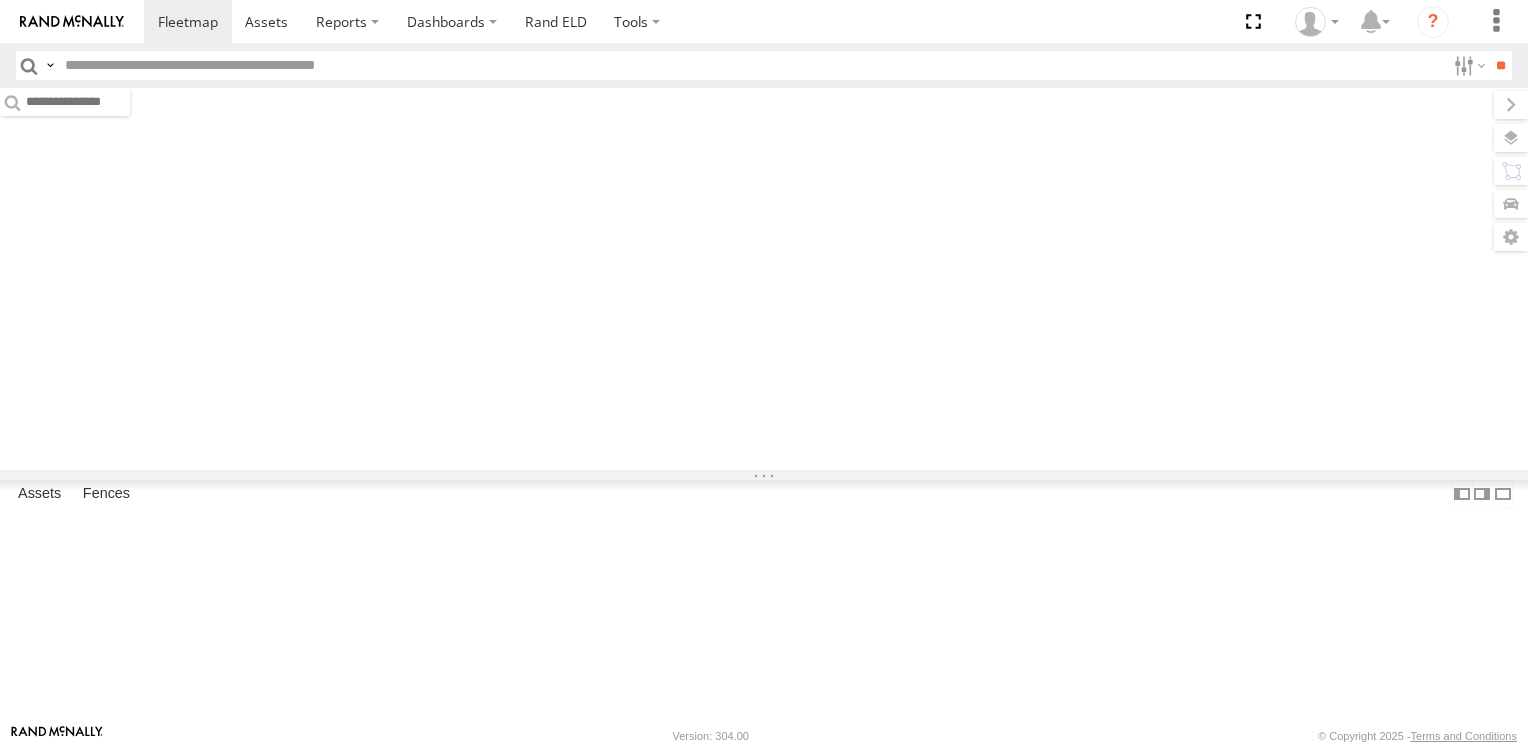 scroll, scrollTop: 0, scrollLeft: 0, axis: both 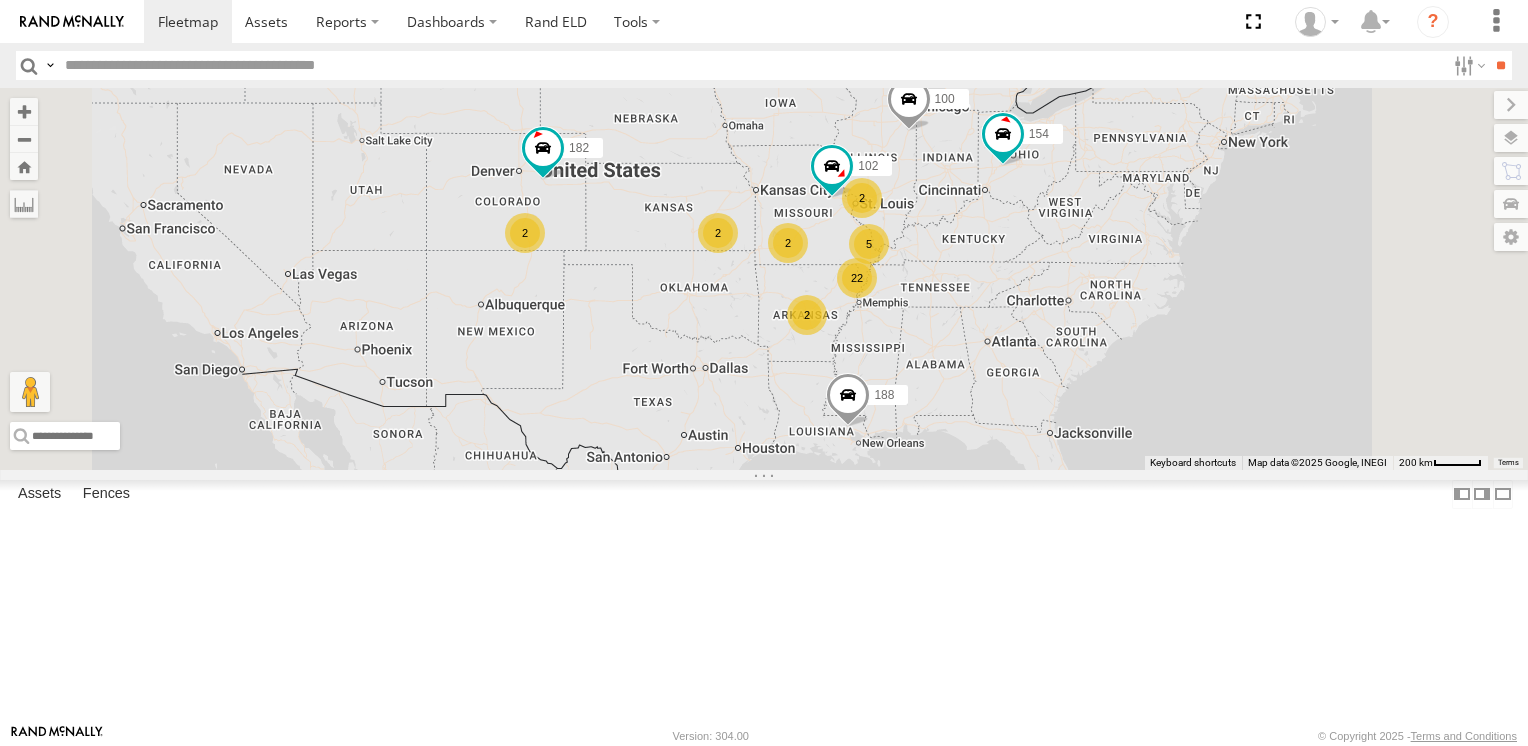 click on "2" at bounding box center [525, 233] 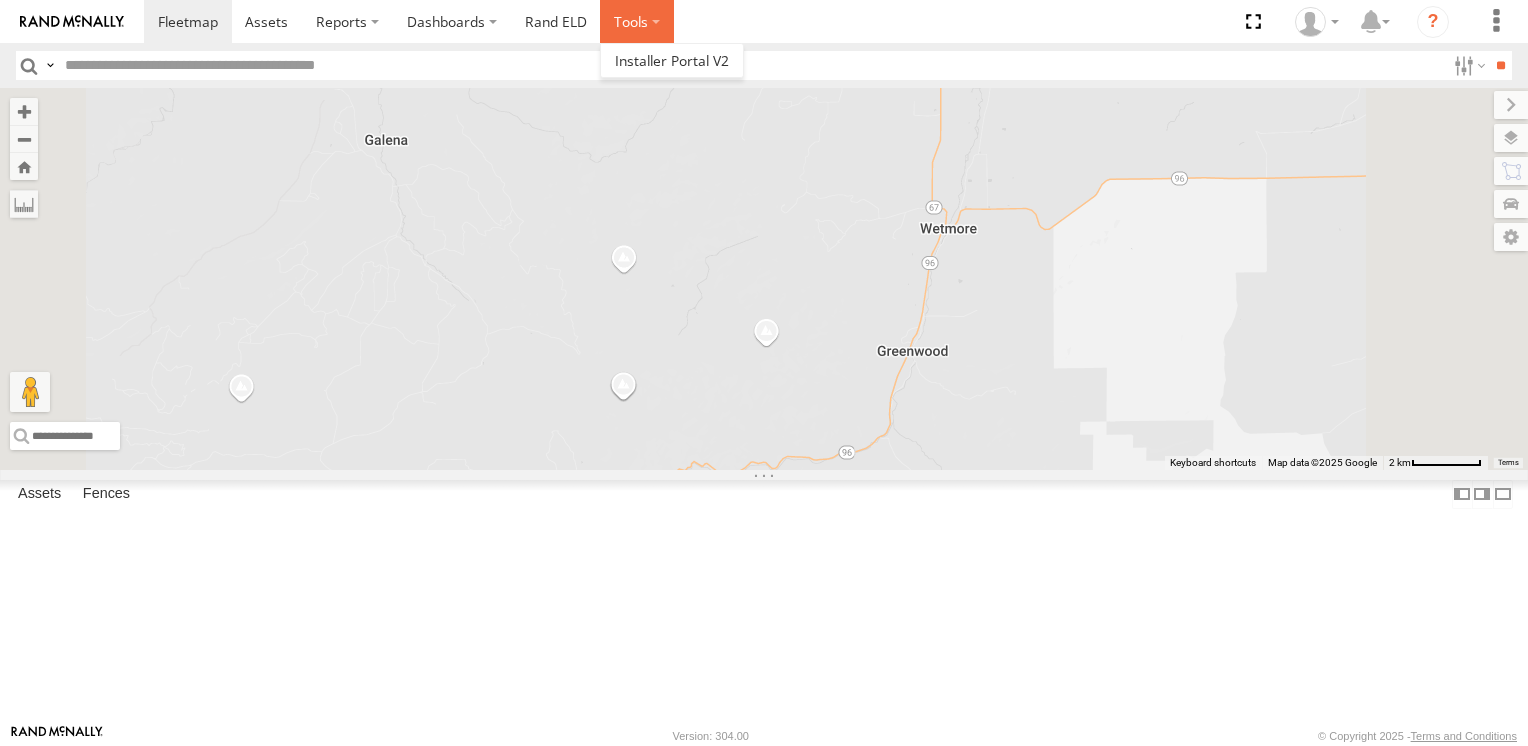 click at bounding box center (637, 21) 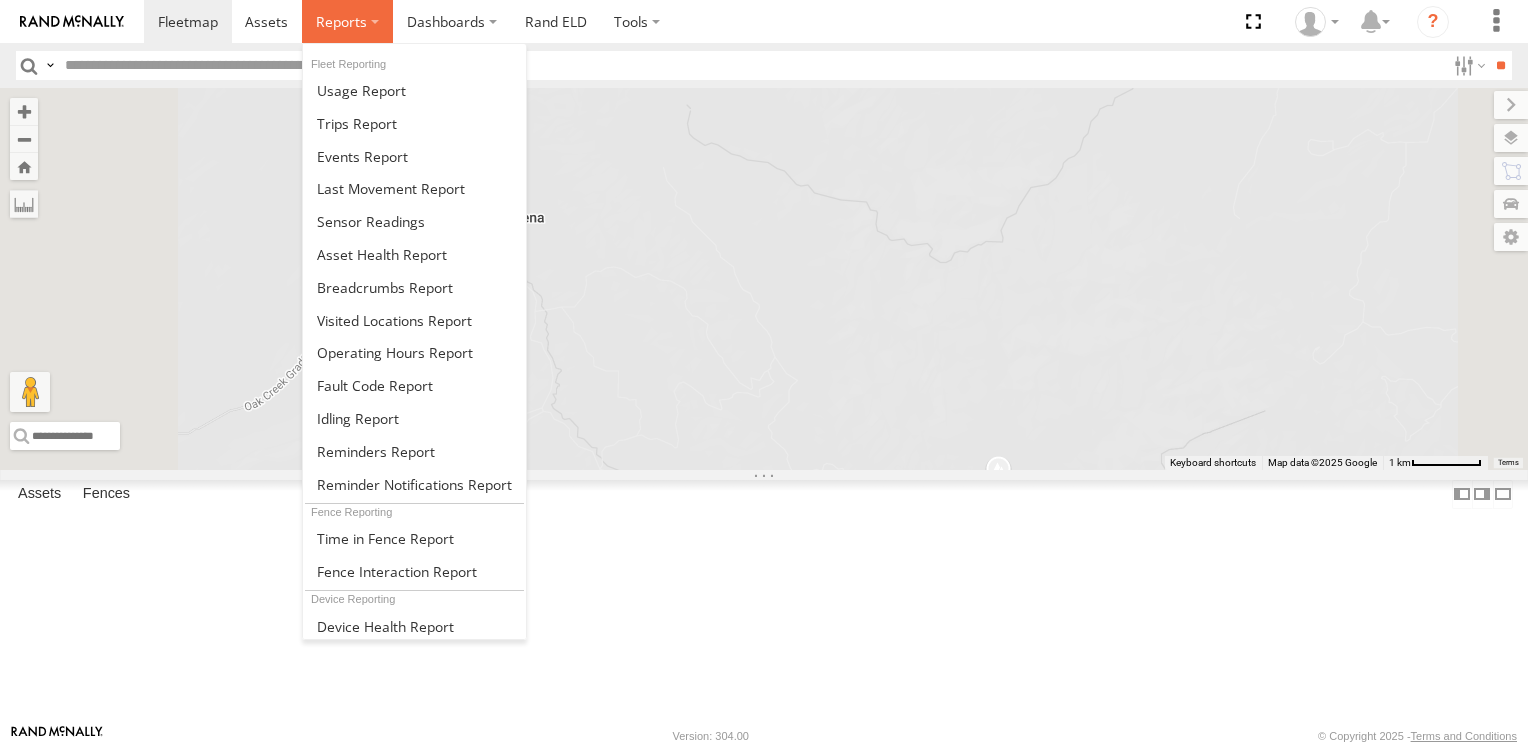 click at bounding box center (347, 21) 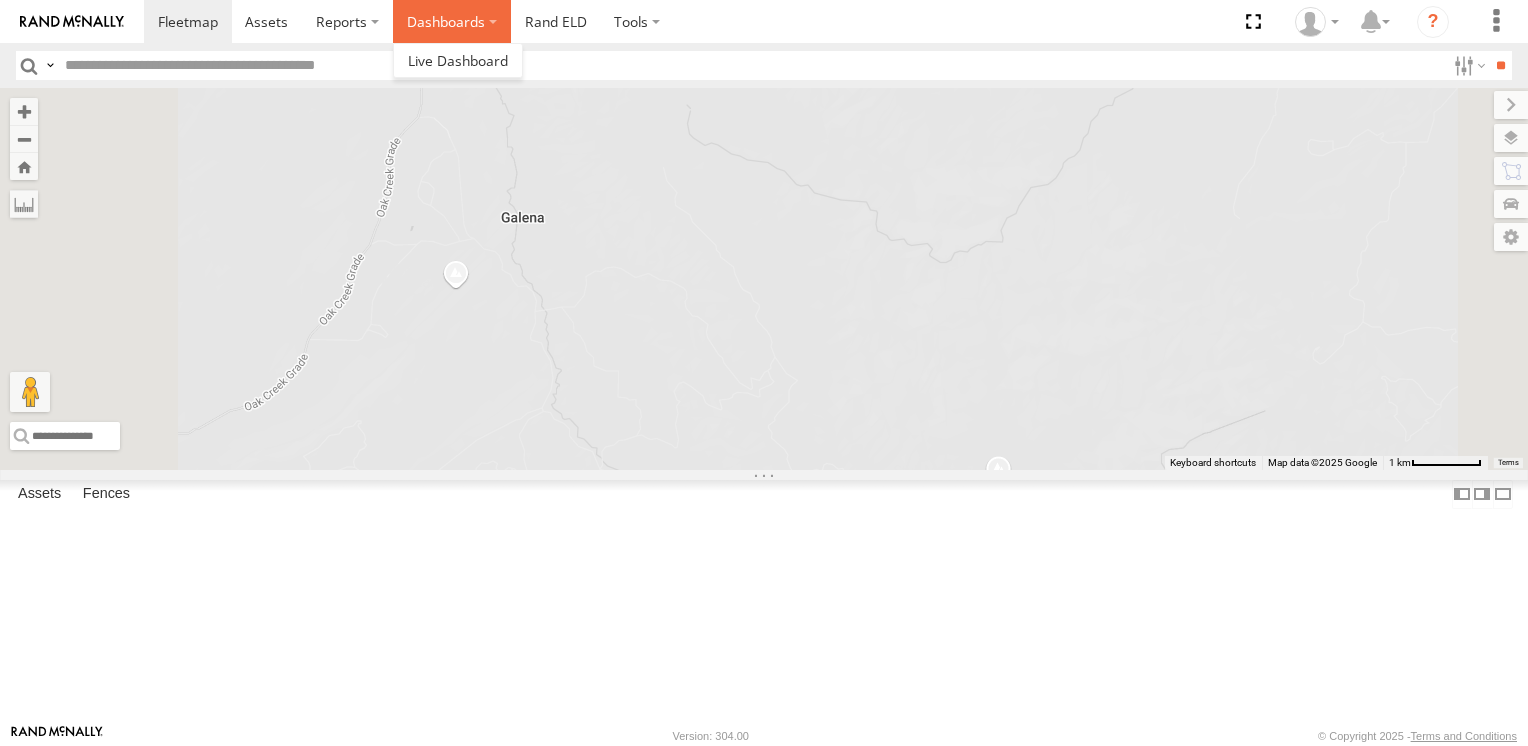 click on "Dashboards" at bounding box center (452, 21) 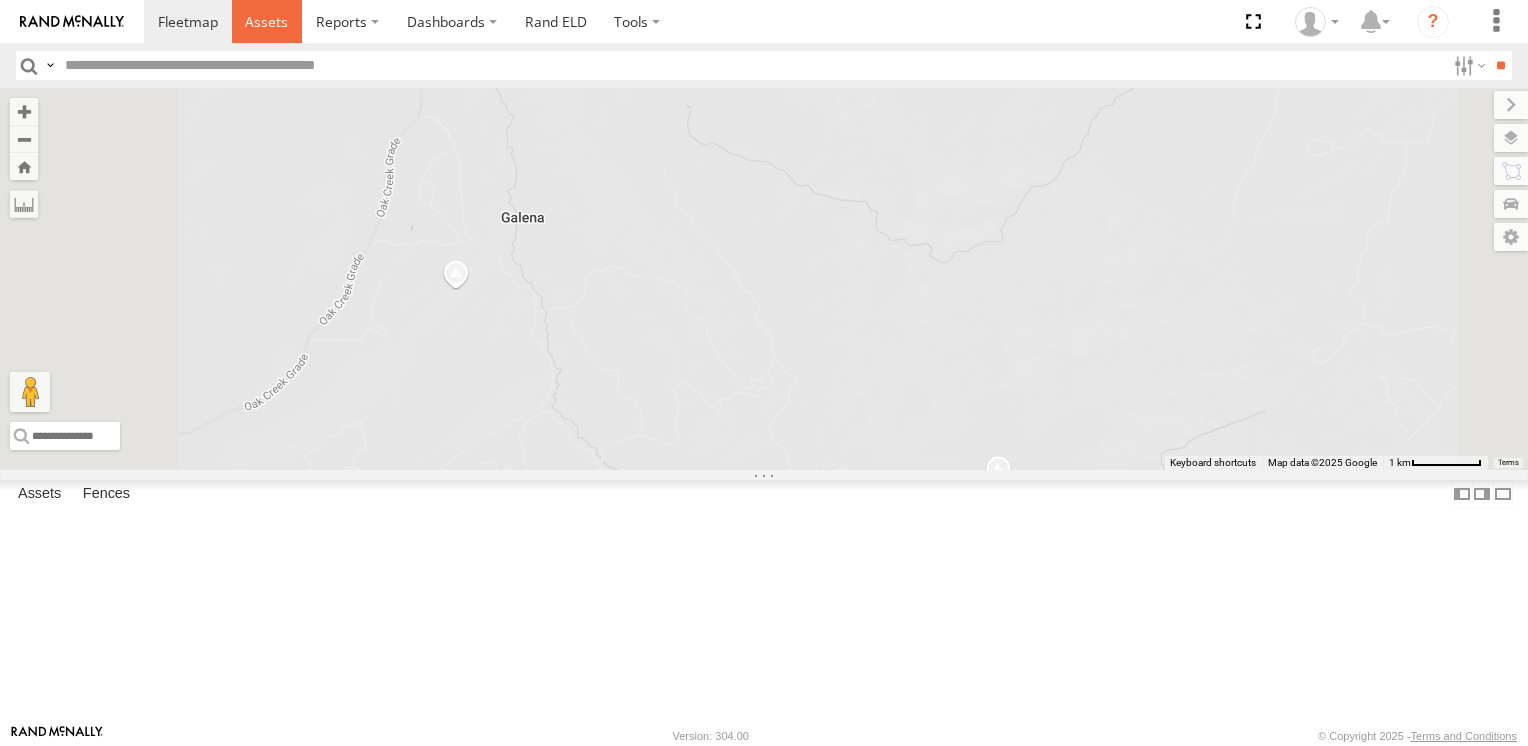 click at bounding box center [266, 21] 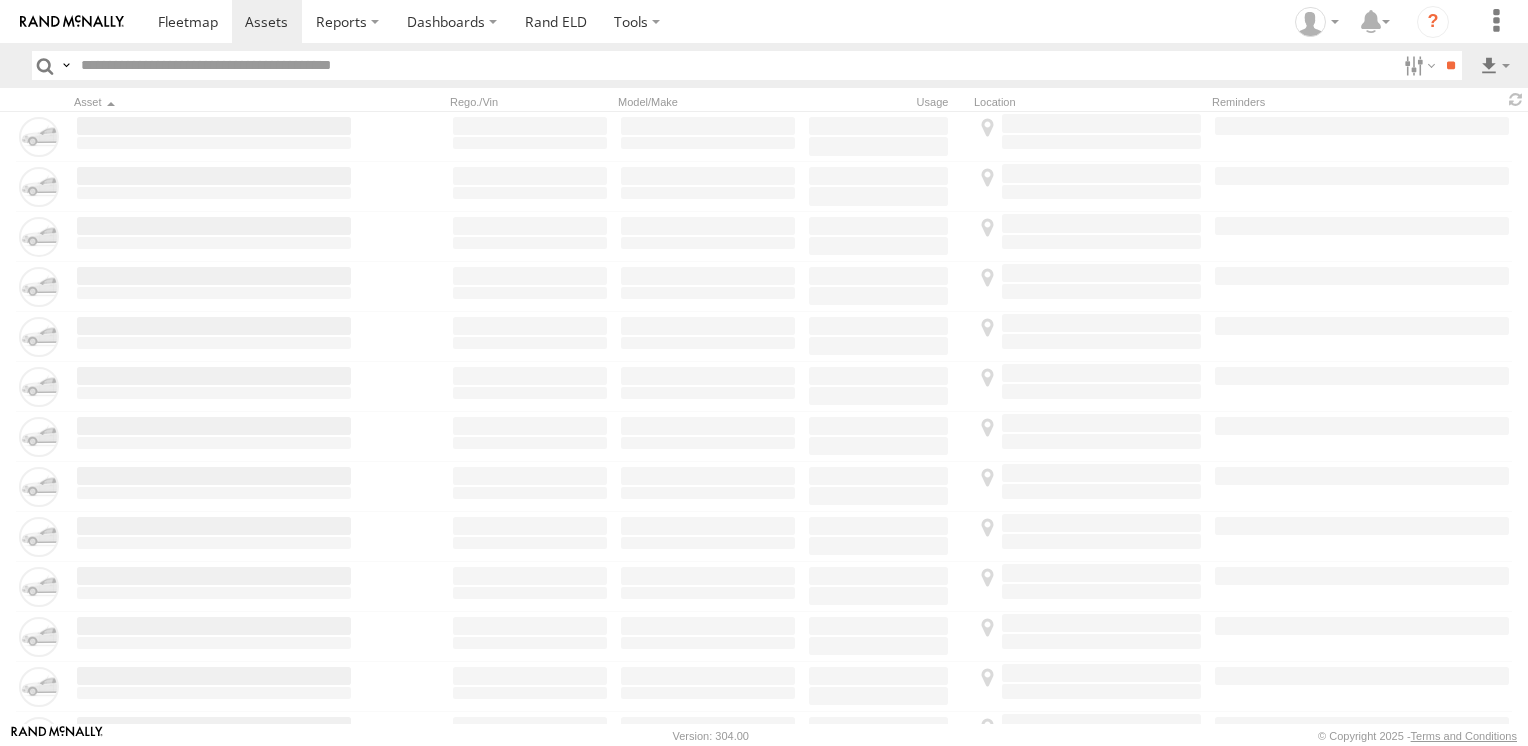 scroll, scrollTop: 0, scrollLeft: 0, axis: both 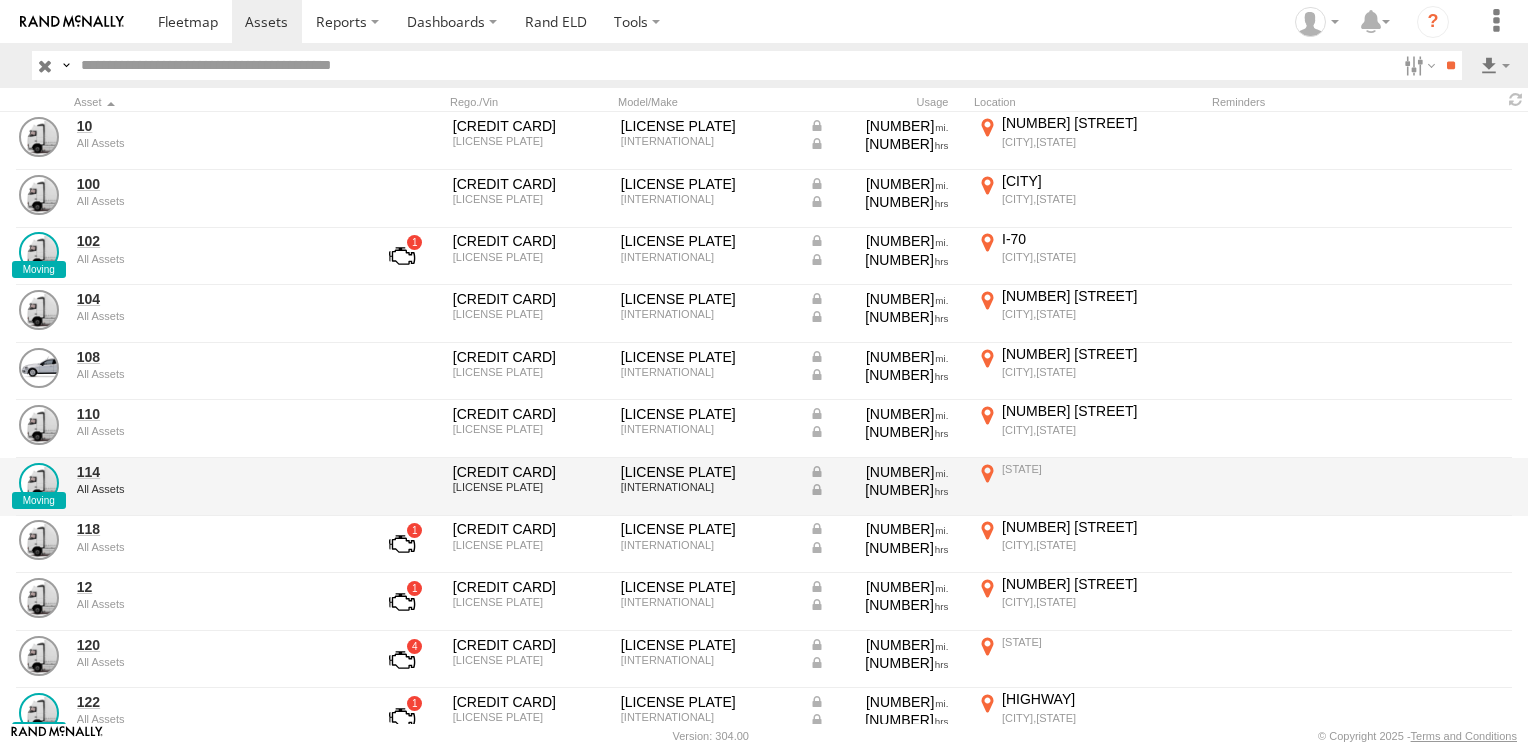 click on "All Assets" at bounding box center [214, 489] 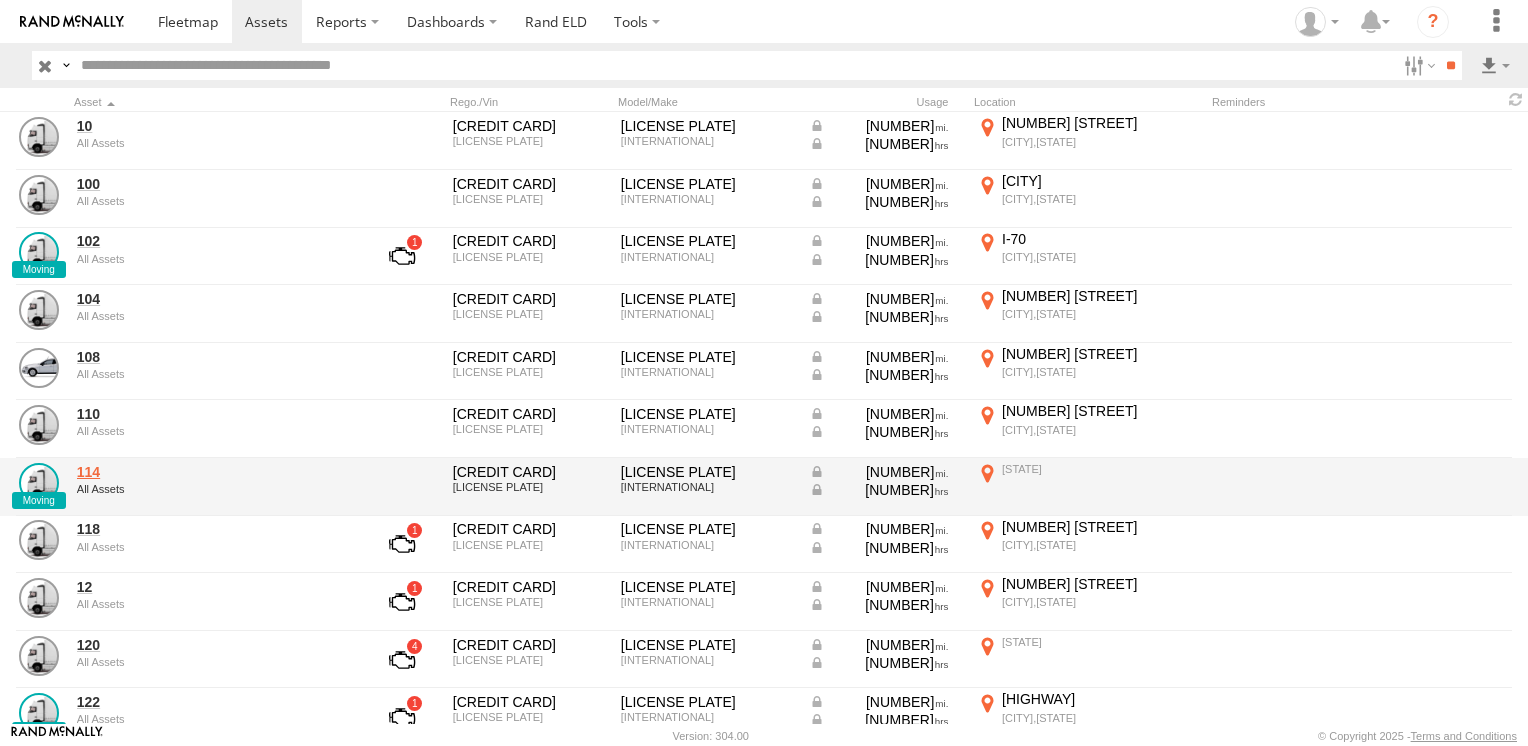 click on "114" at bounding box center [214, 472] 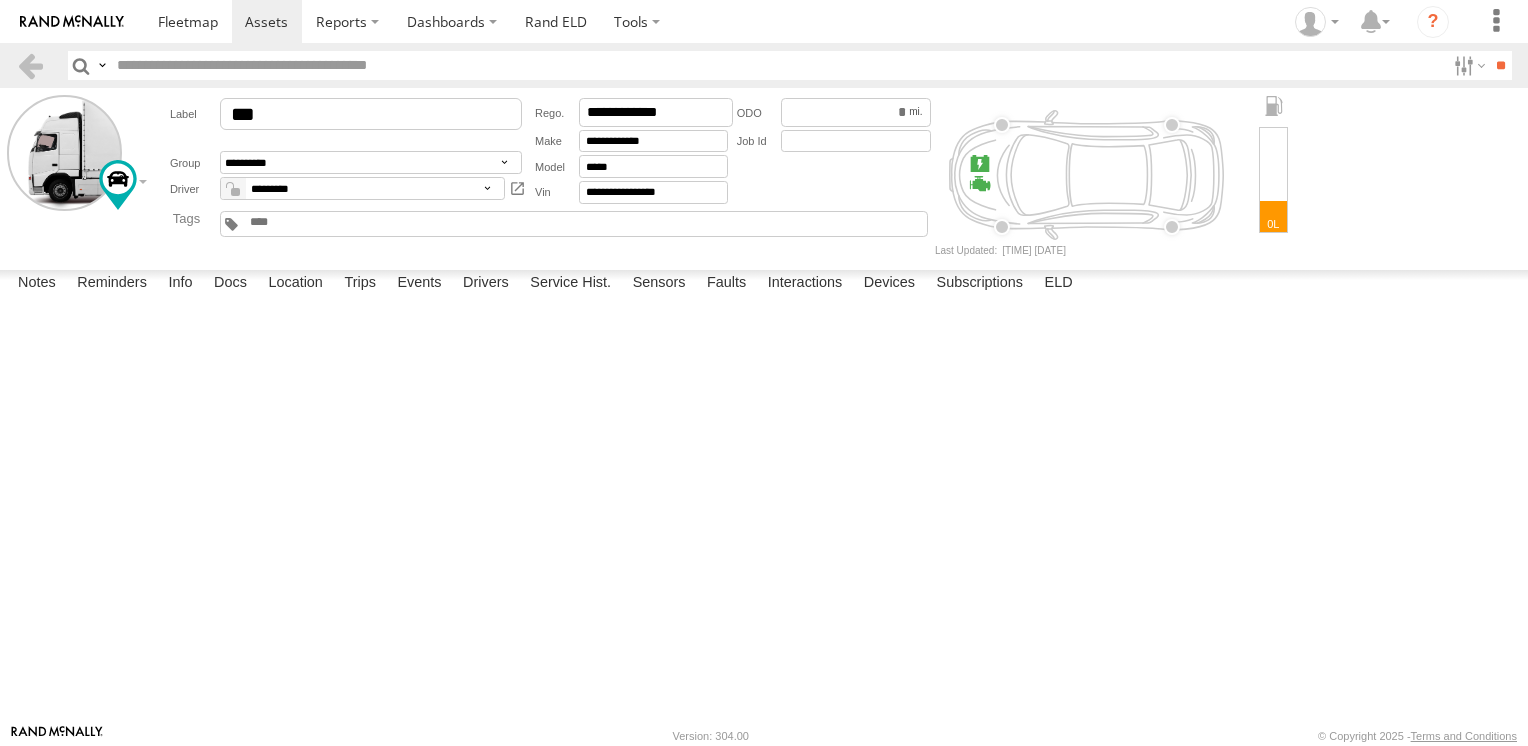 scroll, scrollTop: 0, scrollLeft: 0, axis: both 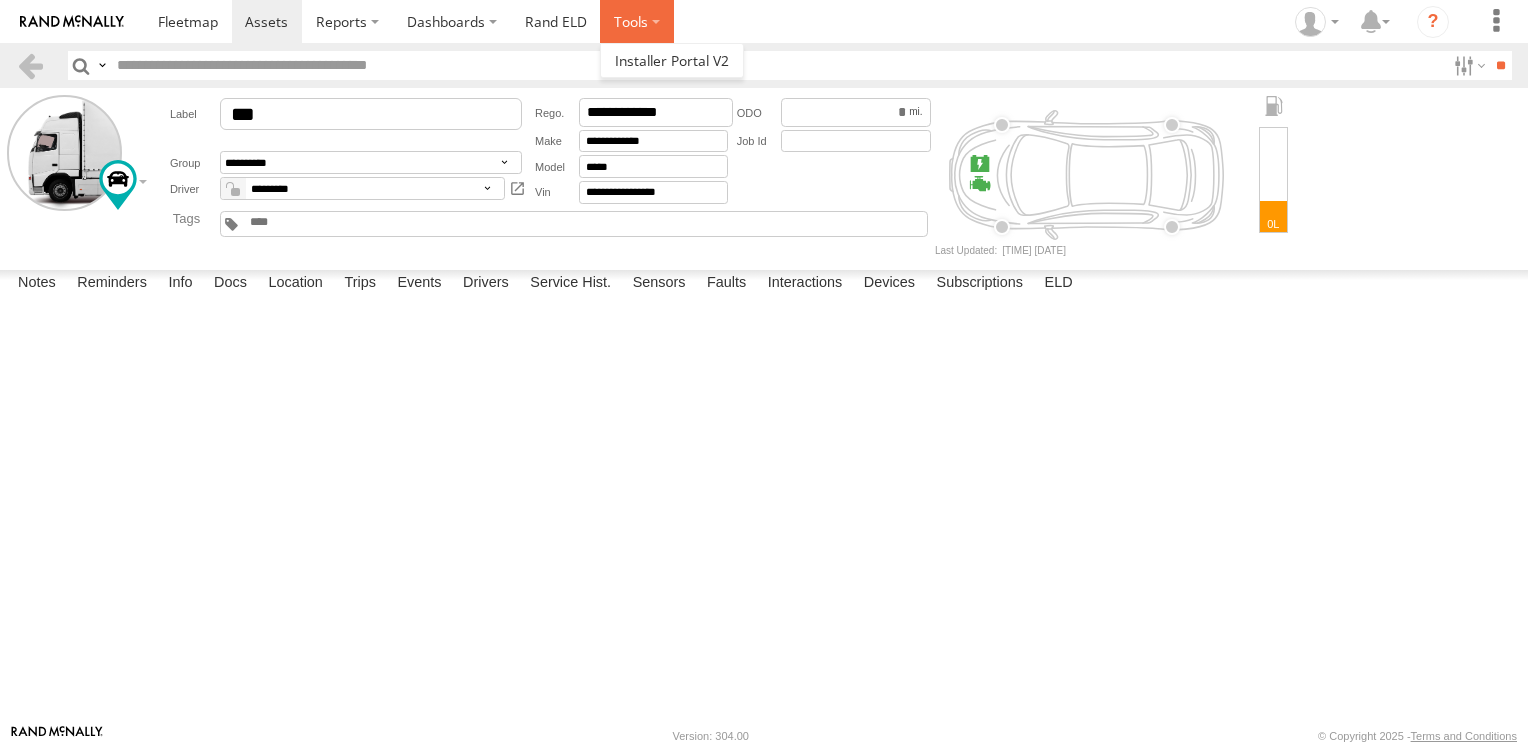 click at bounding box center (637, 21) 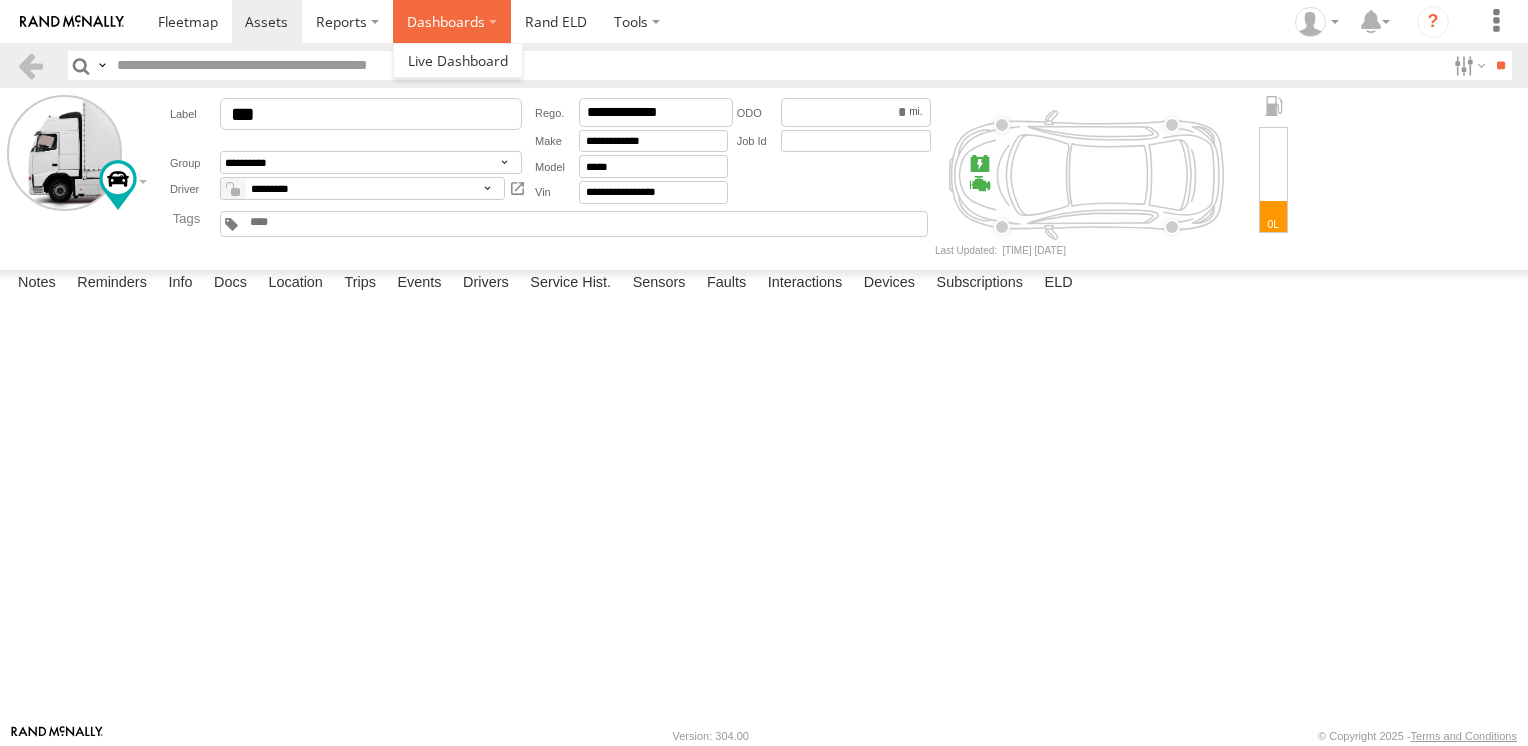 click on "Dashboards" at bounding box center [452, 21] 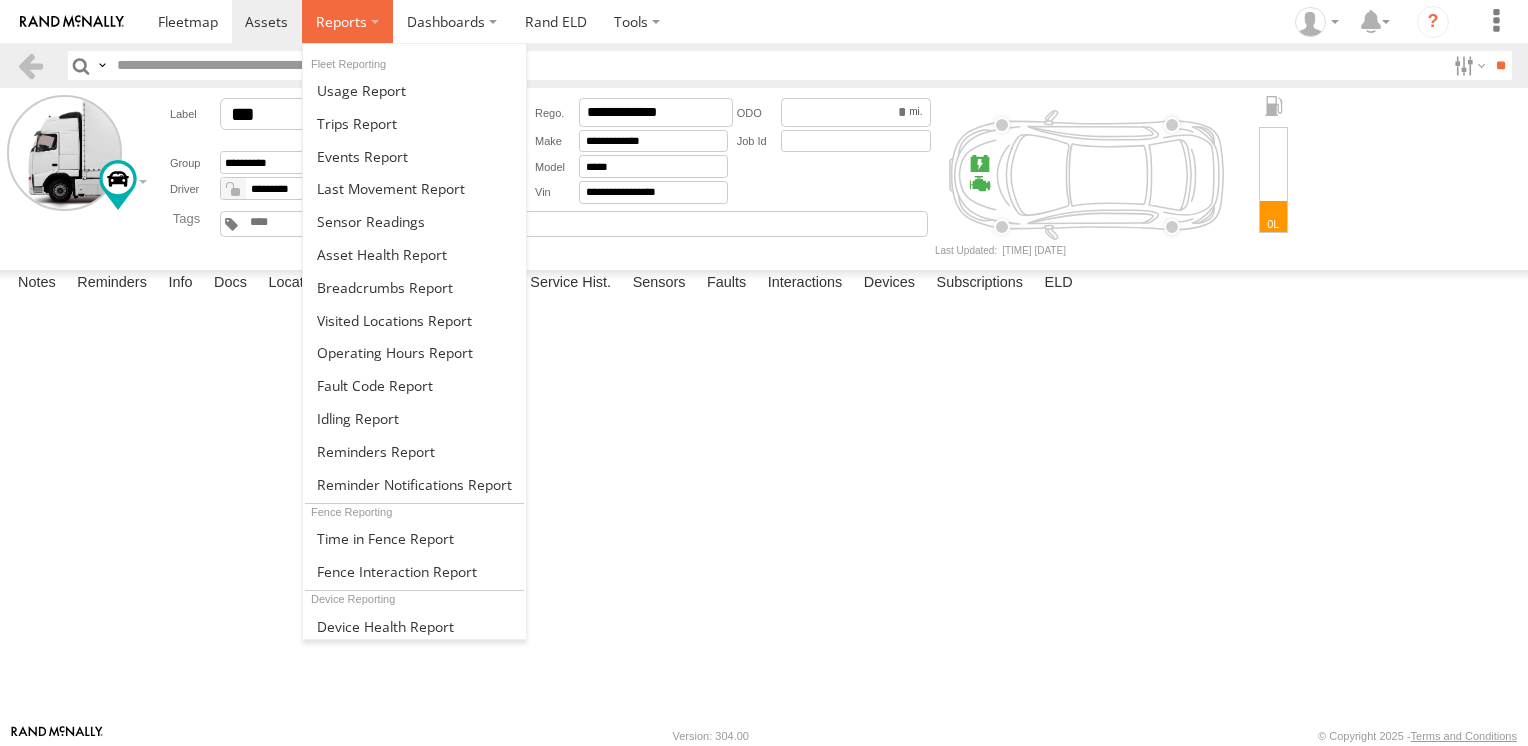 click at bounding box center (347, 21) 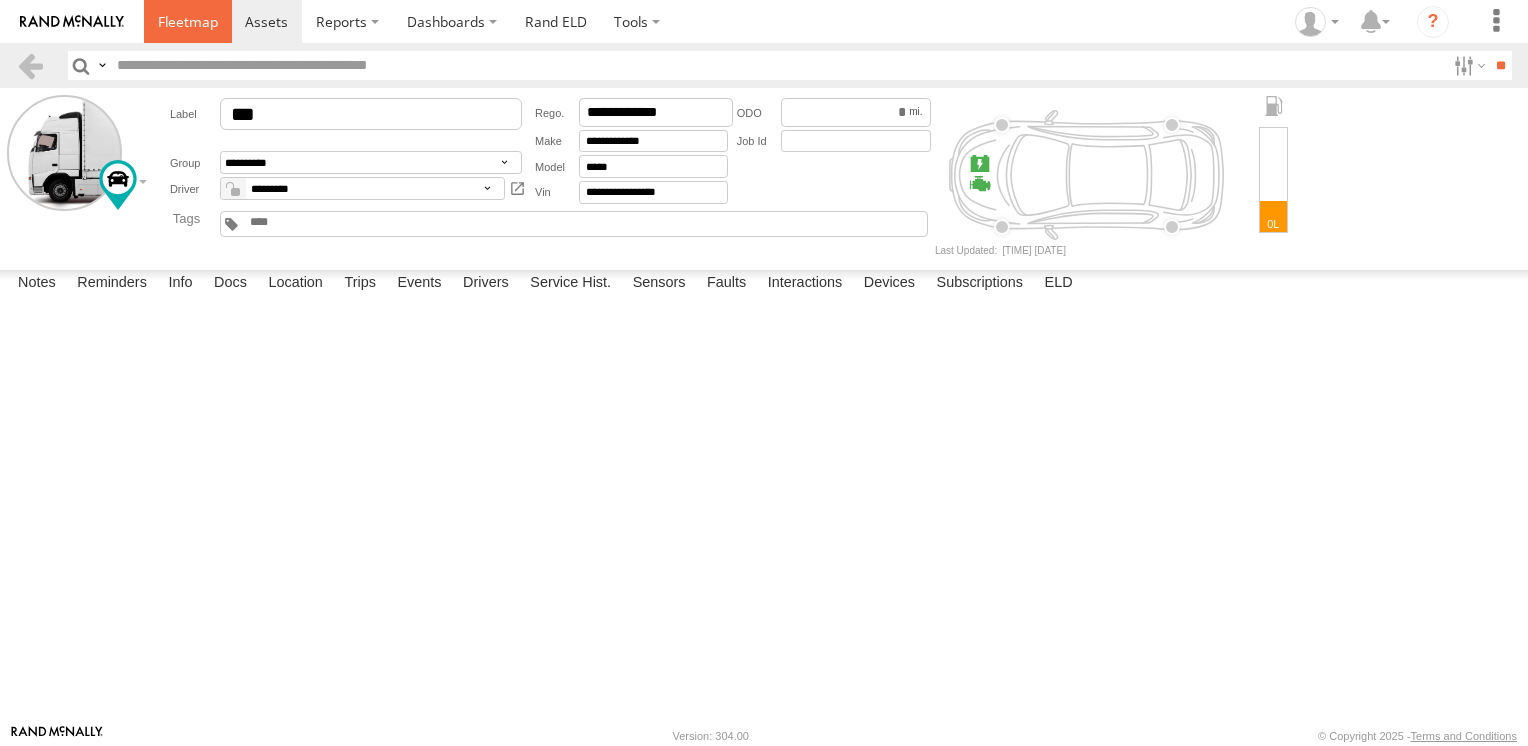 click at bounding box center [188, 21] 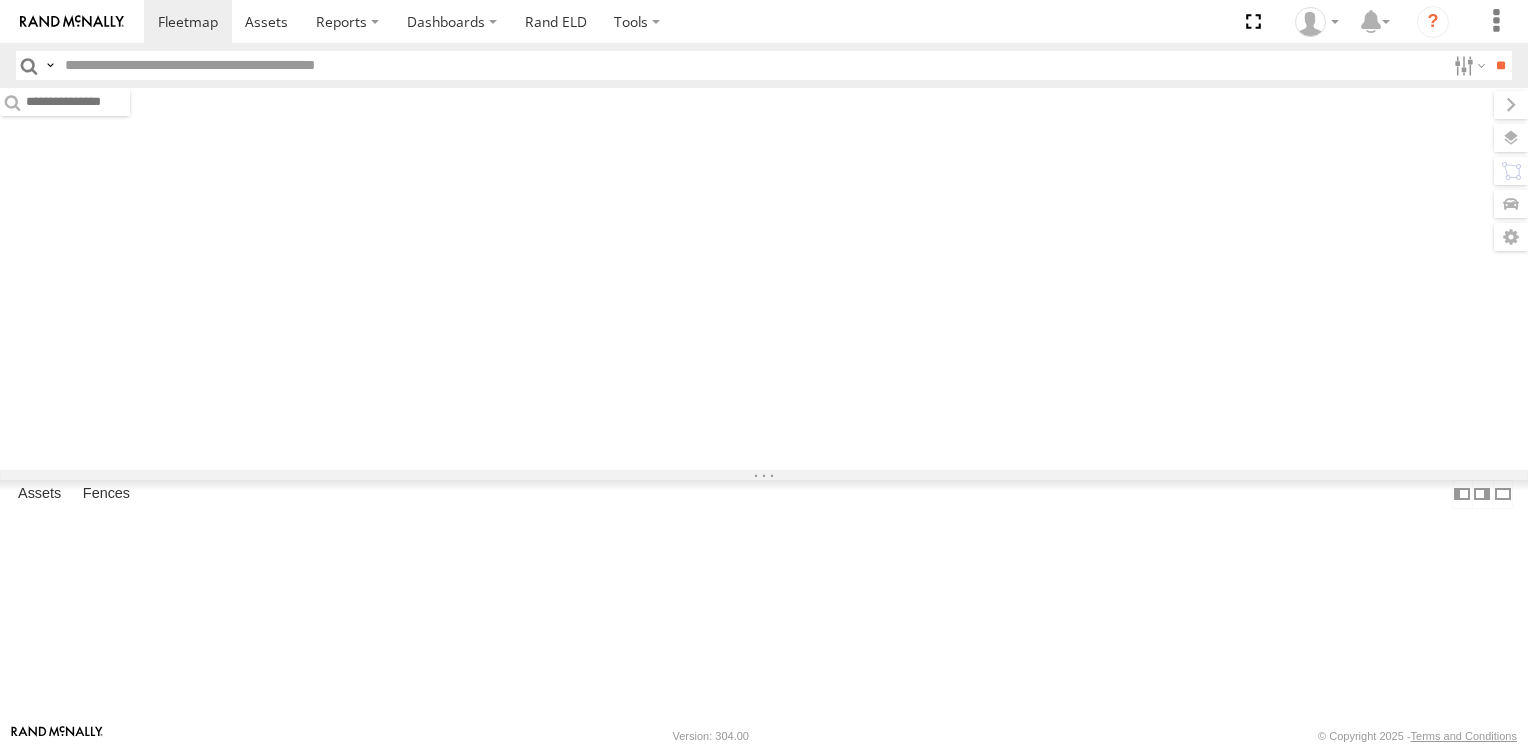 scroll, scrollTop: 0, scrollLeft: 0, axis: both 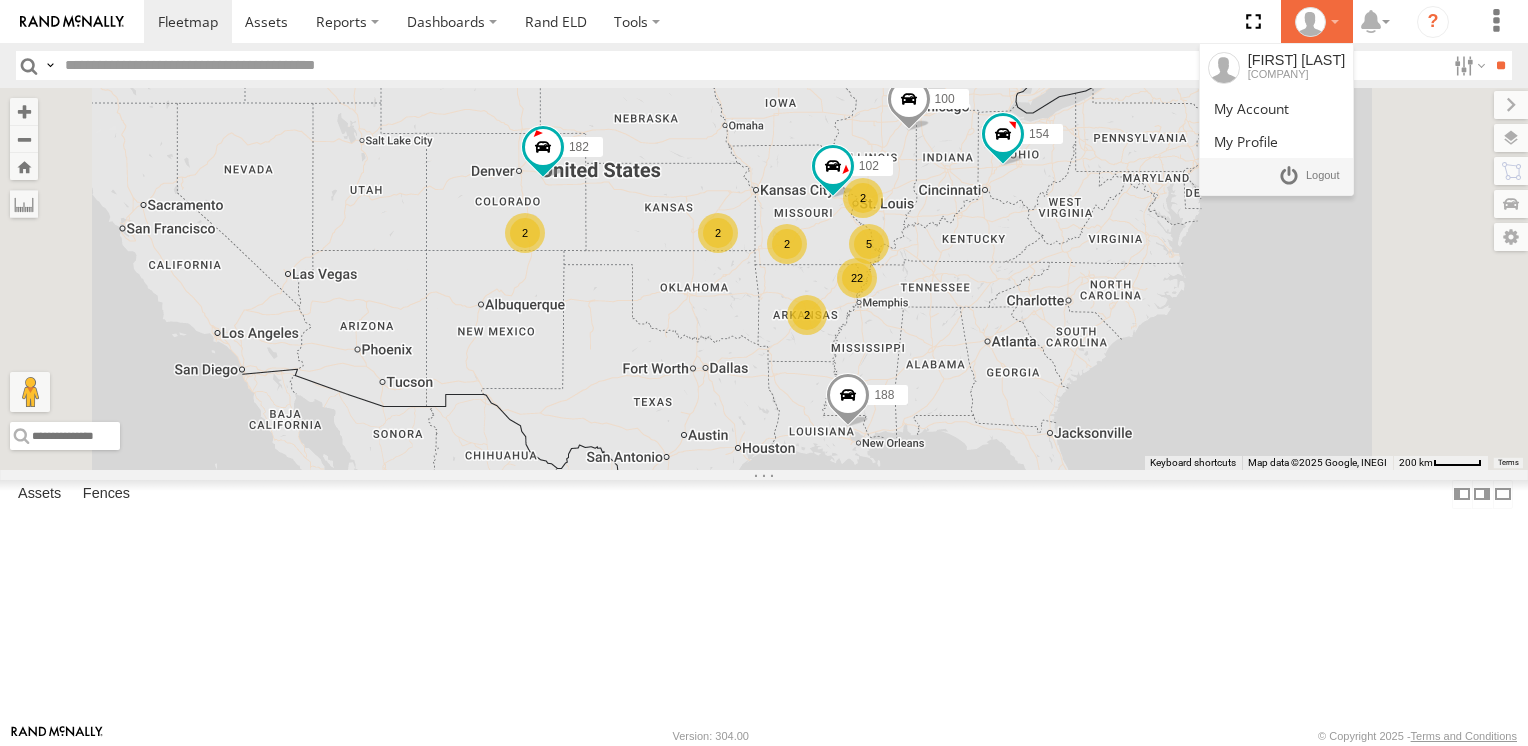 click at bounding box center (1317, 22) 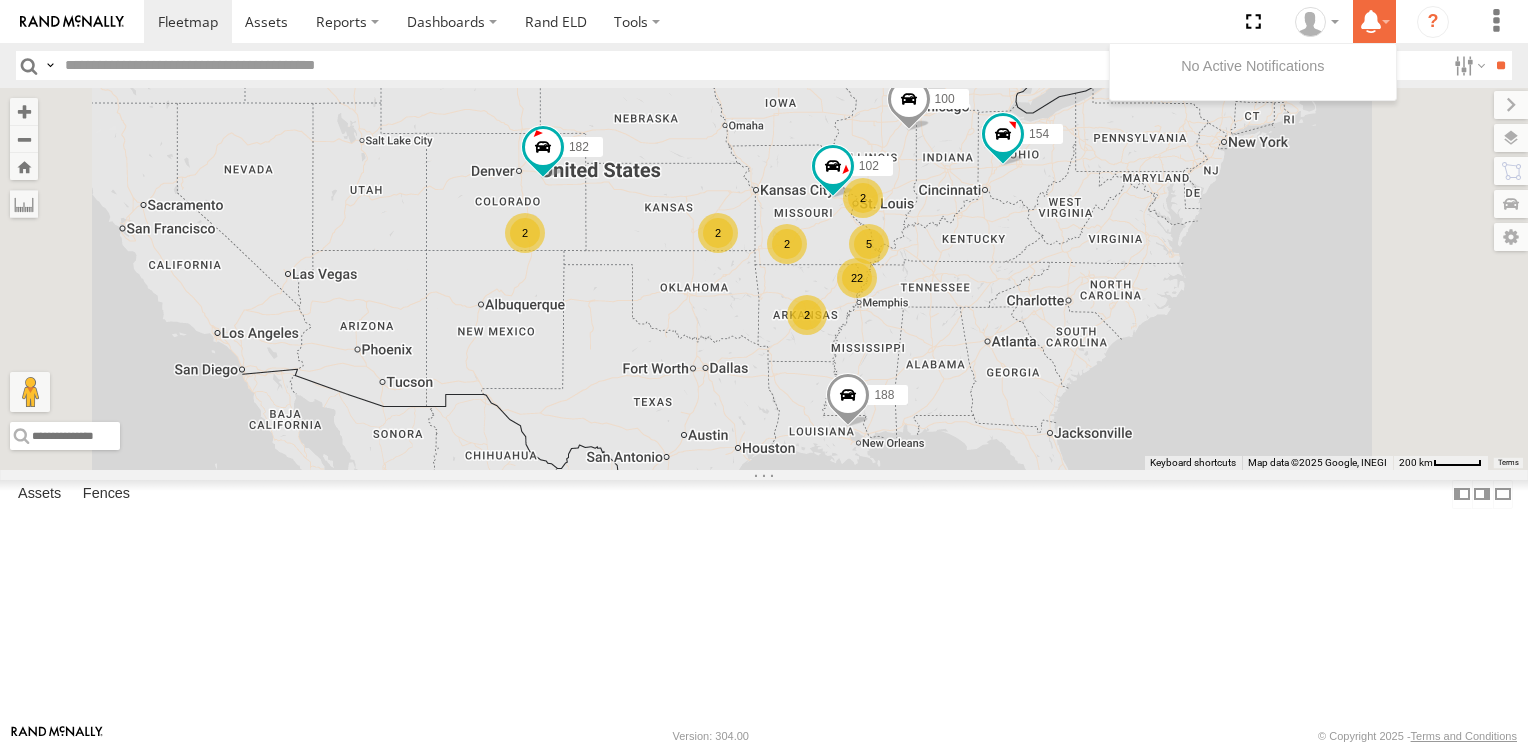 click at bounding box center [1374, 21] 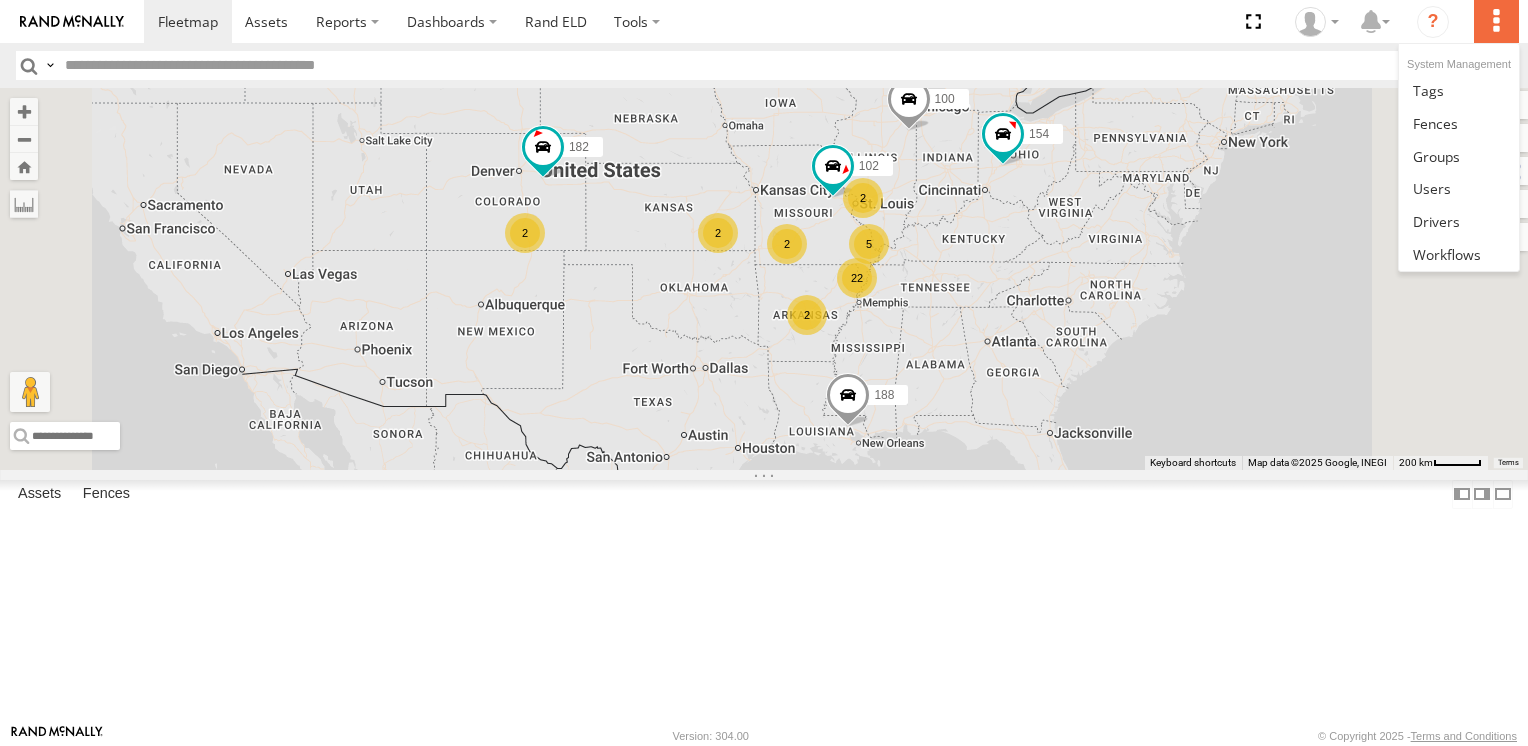 click at bounding box center [1496, 21] 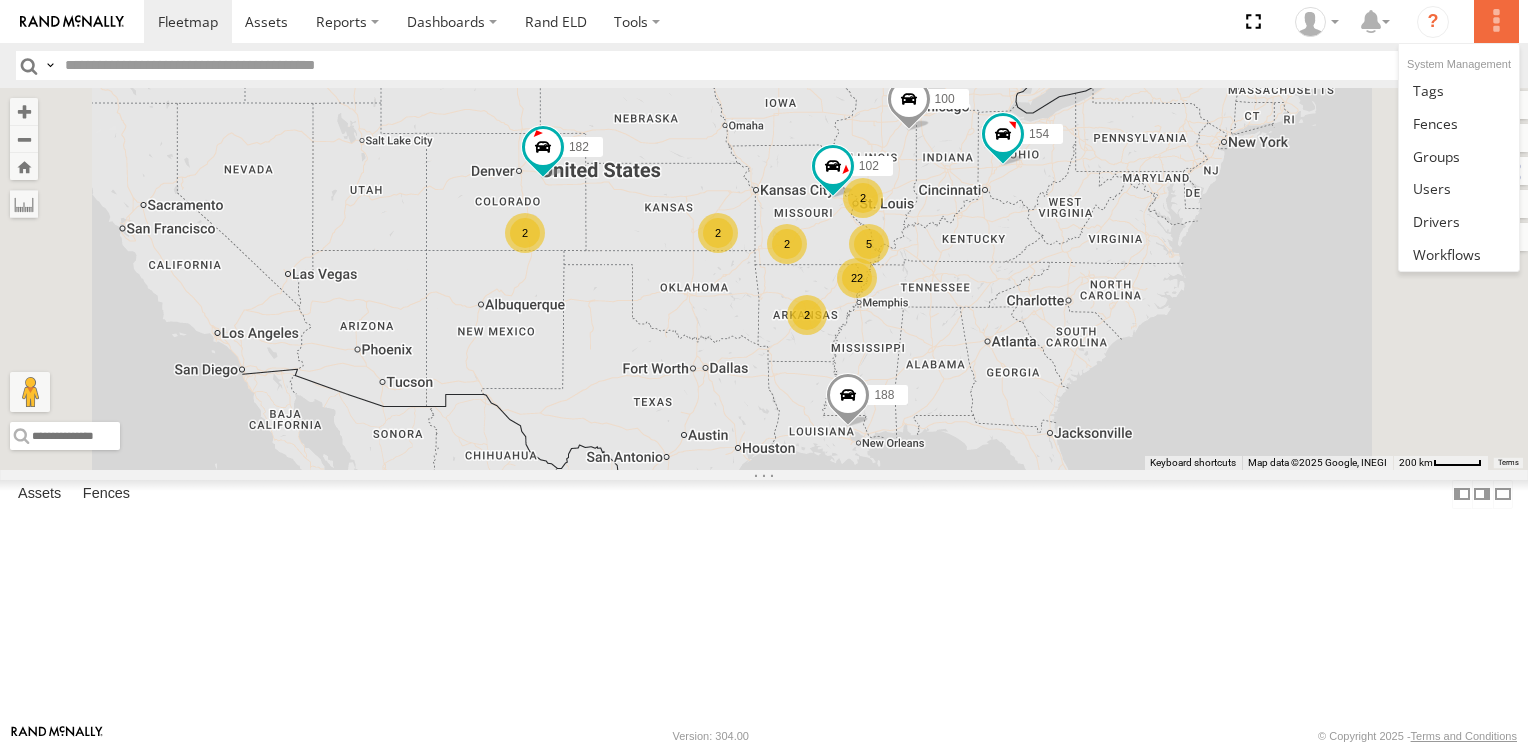 scroll, scrollTop: 1100, scrollLeft: 0, axis: vertical 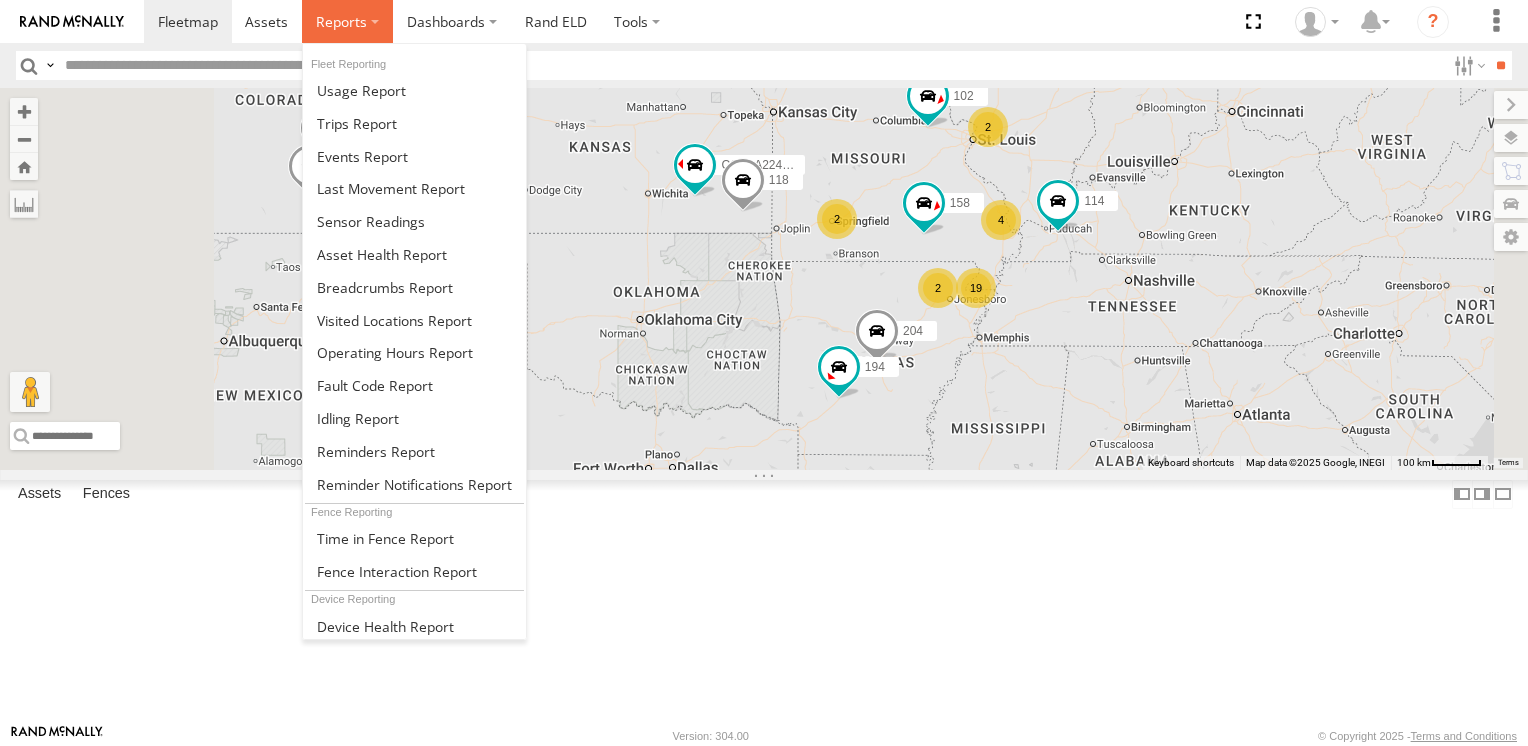 click at bounding box center (347, 21) 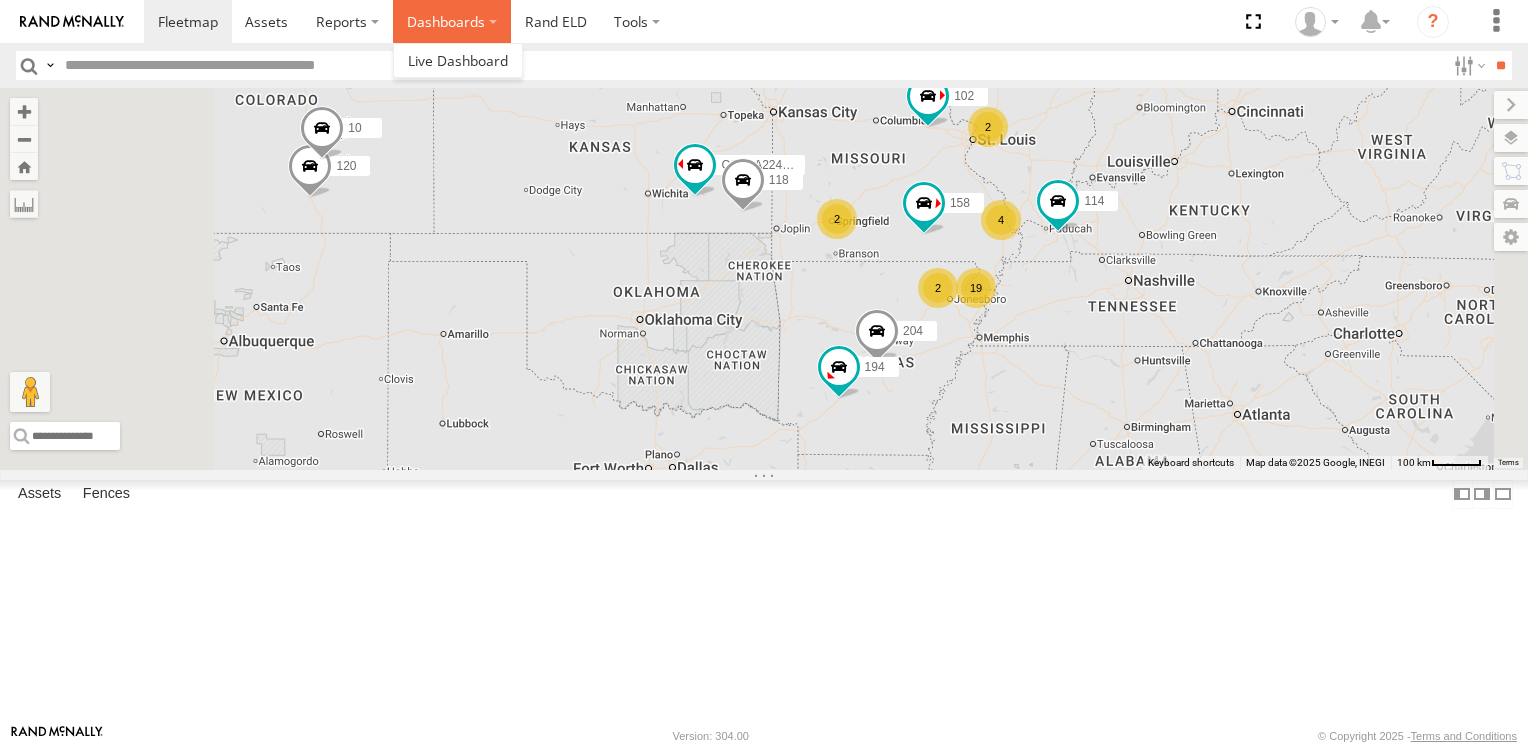 click on "Dashboards" at bounding box center (452, 21) 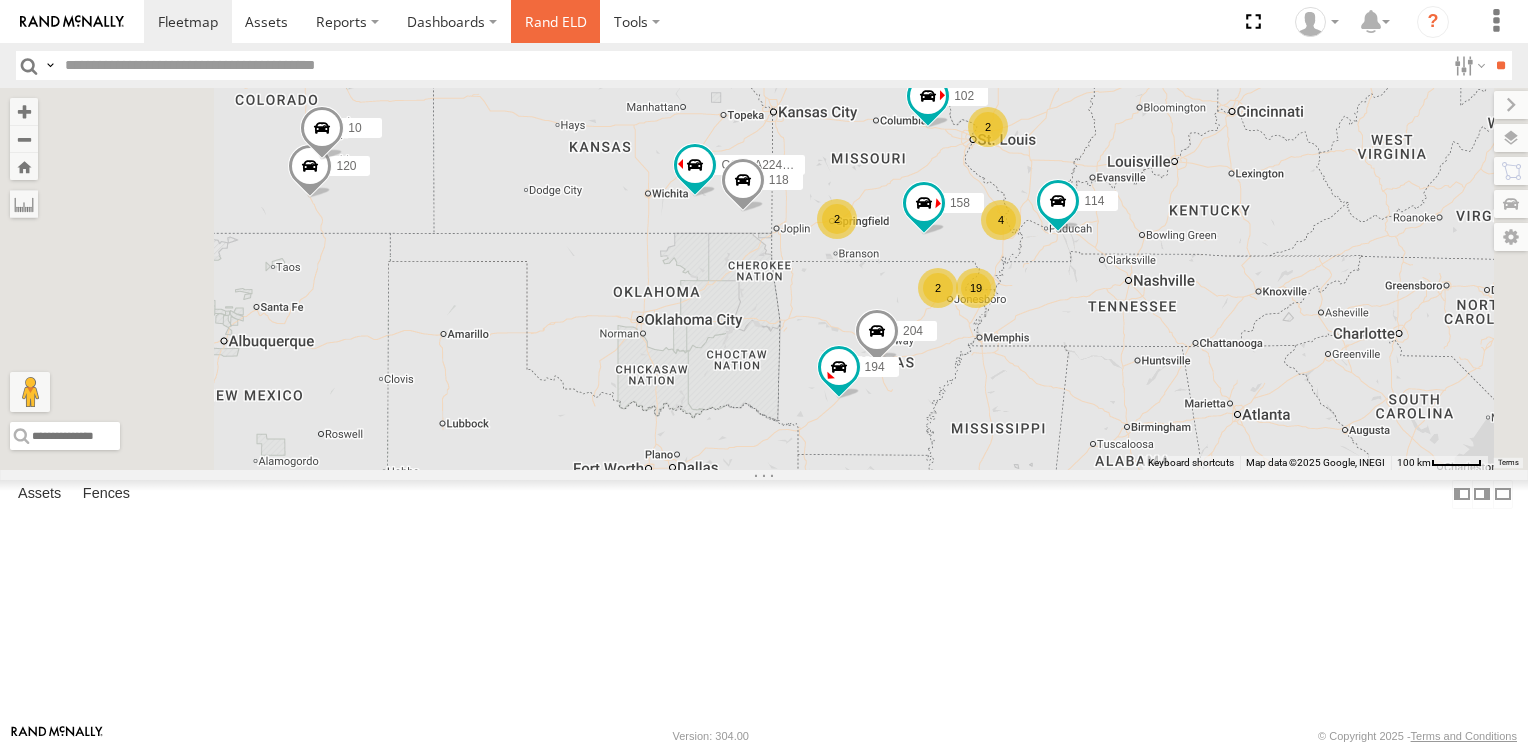 click on "Rand ELD" at bounding box center (556, 21) 